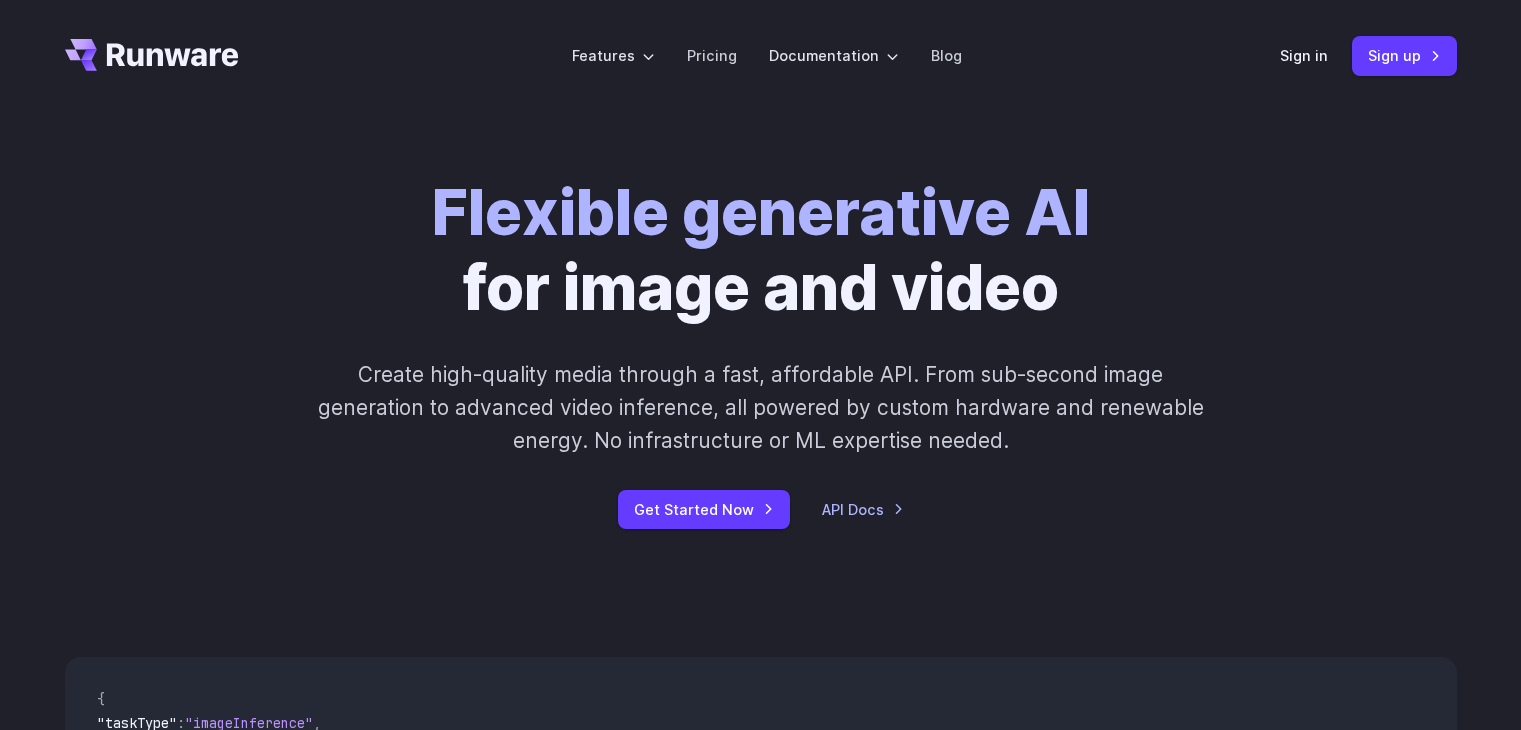 scroll, scrollTop: 0, scrollLeft: 0, axis: both 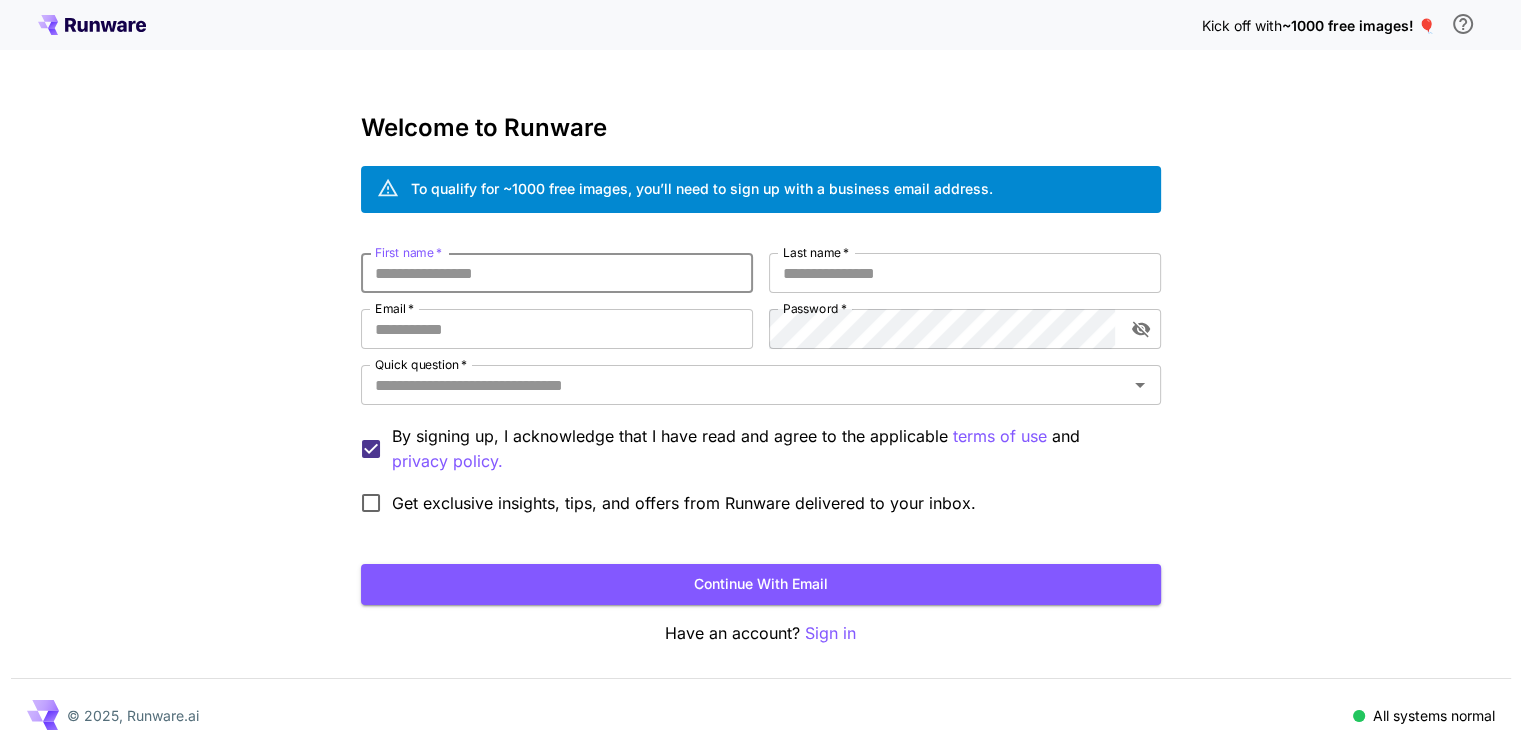 click on "First name   *" at bounding box center [557, 273] 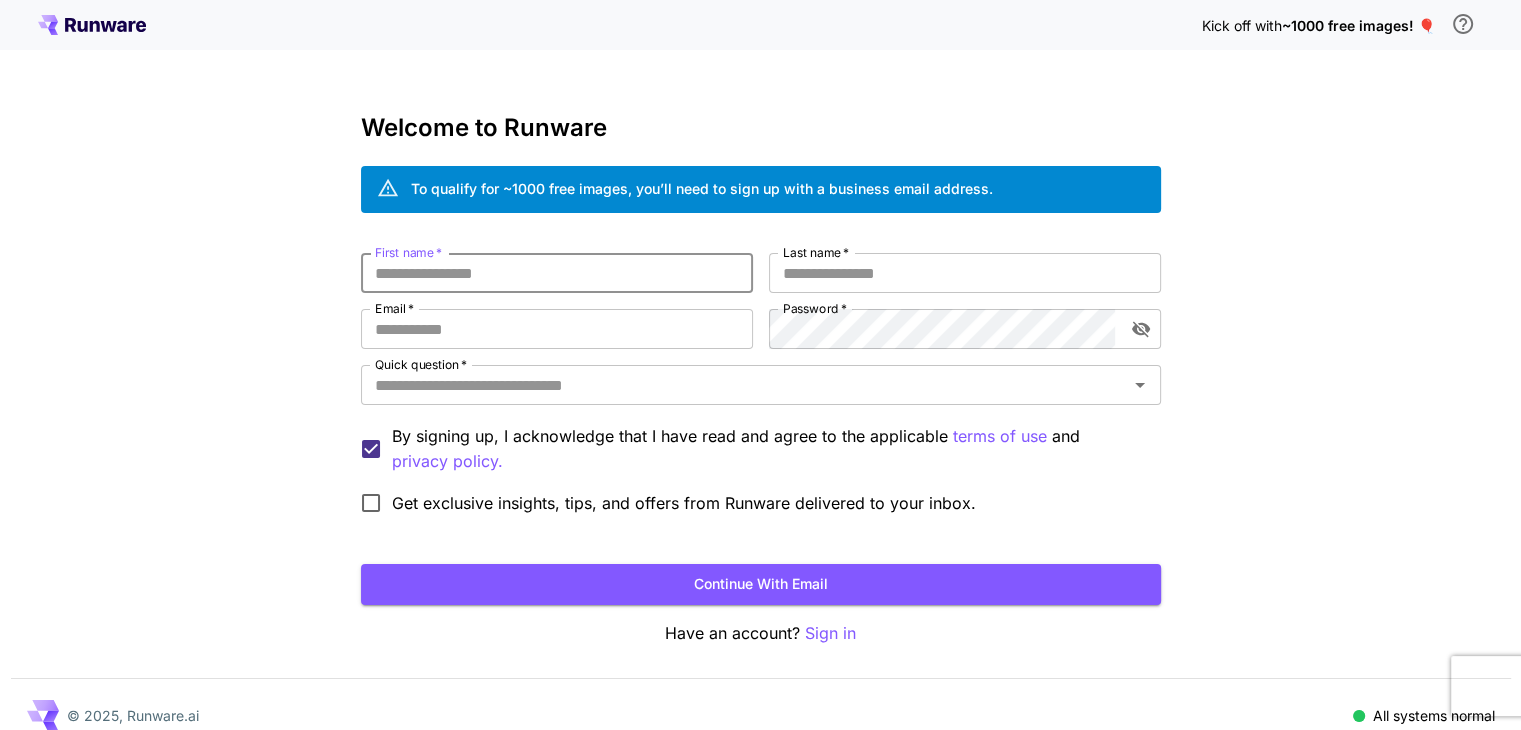 click on "First name   *" at bounding box center [557, 273] 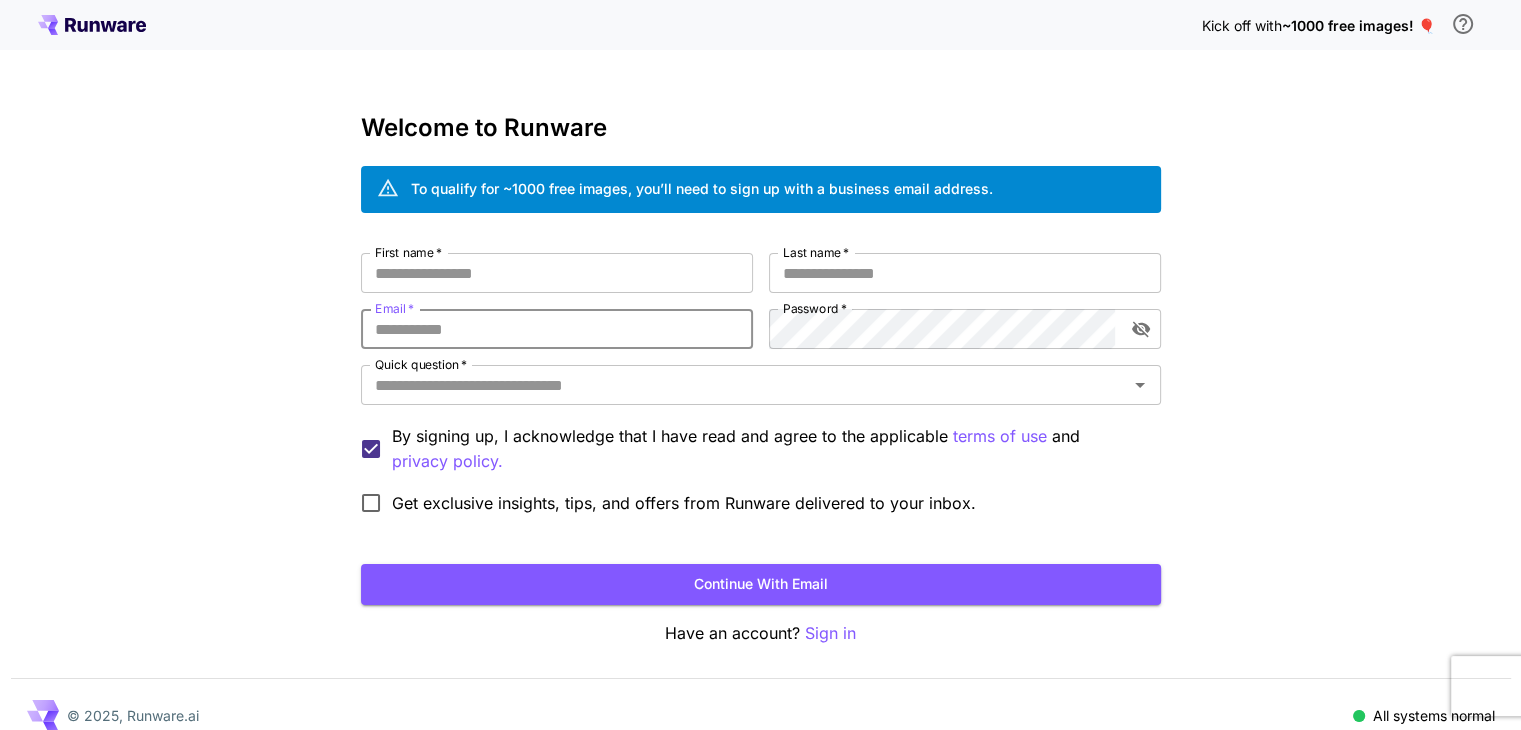 click on "Email   *" at bounding box center [557, 329] 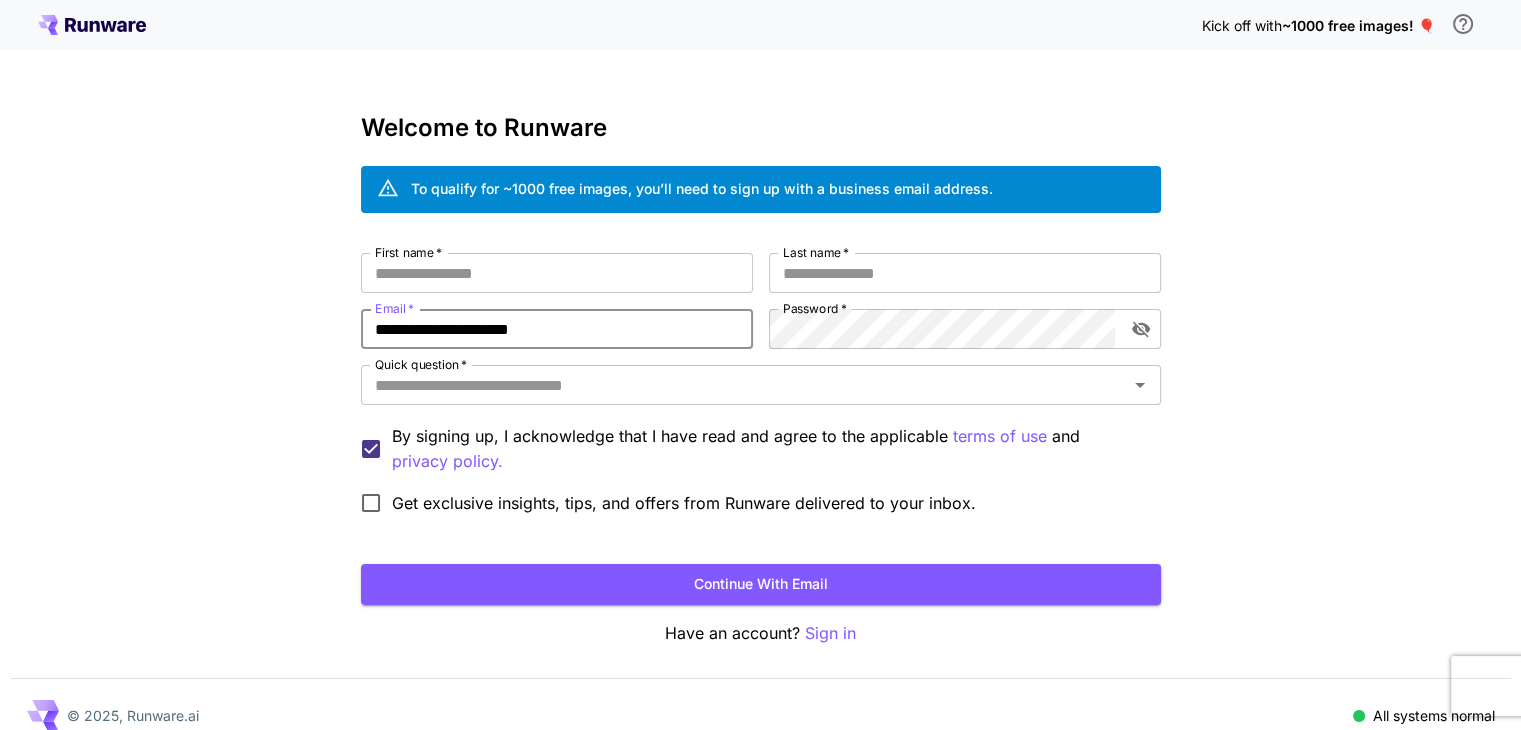 drag, startPoint x: 420, startPoint y: 324, endPoint x: 369, endPoint y: 326, distance: 51.0392 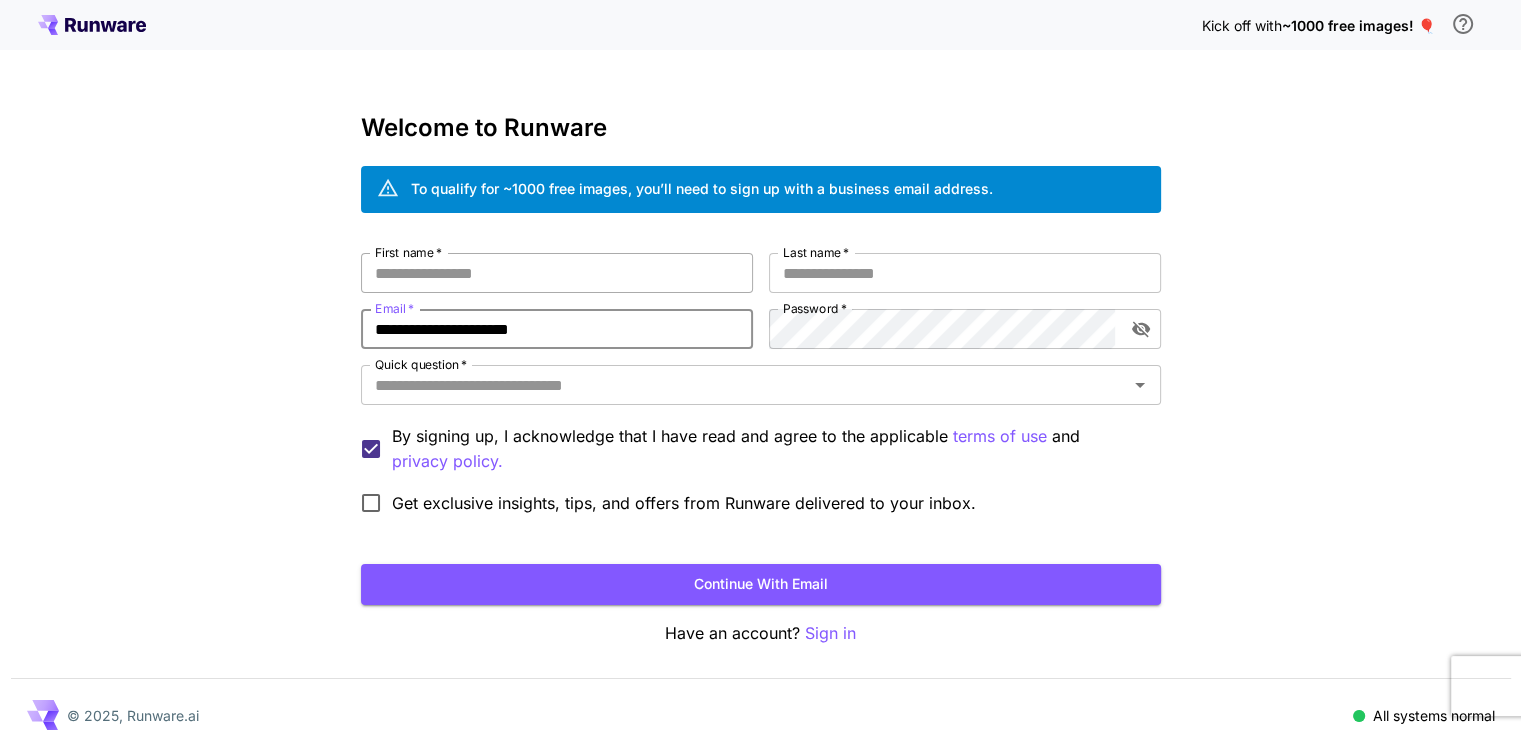 type on "**********" 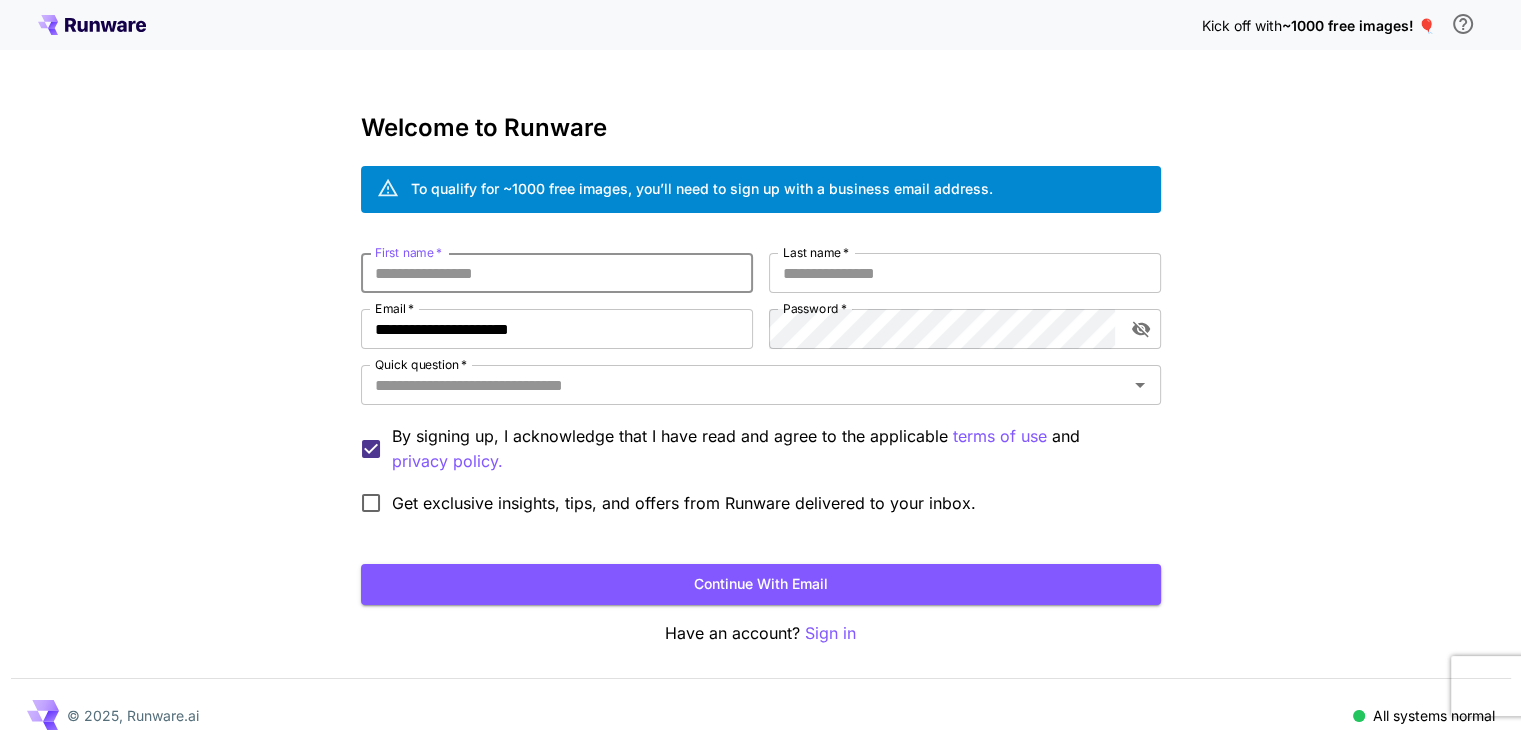 click on "First name   *" at bounding box center [557, 273] 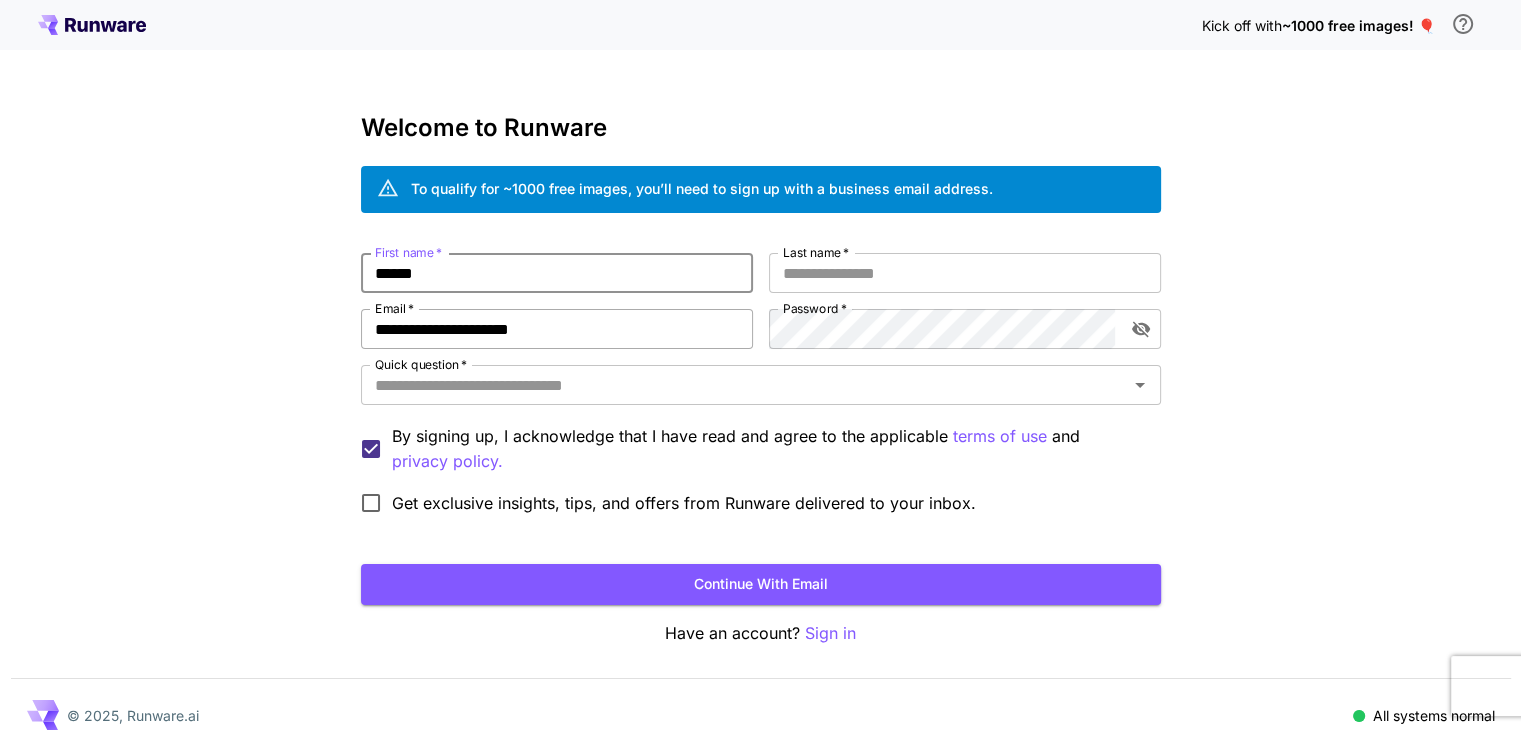type on "******" 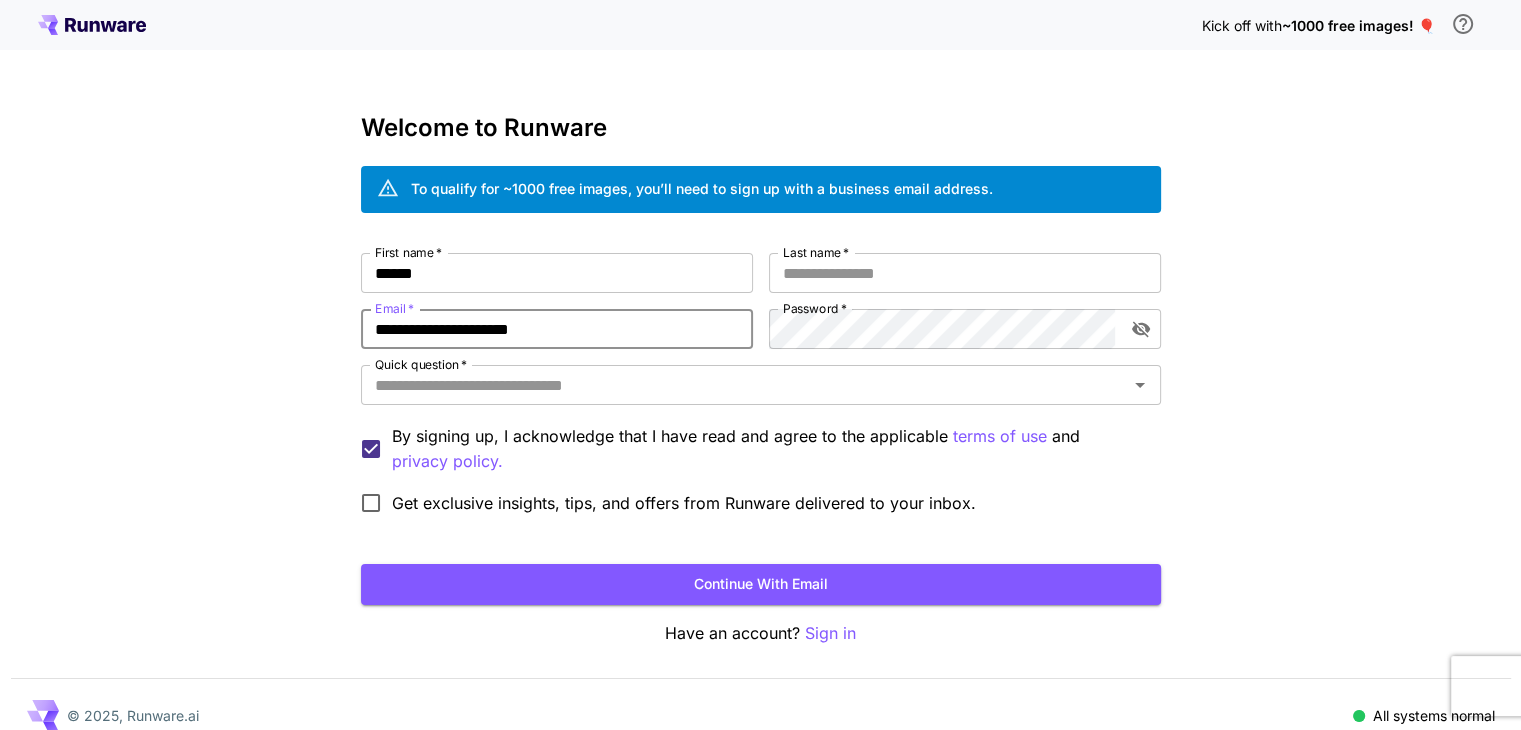 click on "**********" at bounding box center (557, 329) 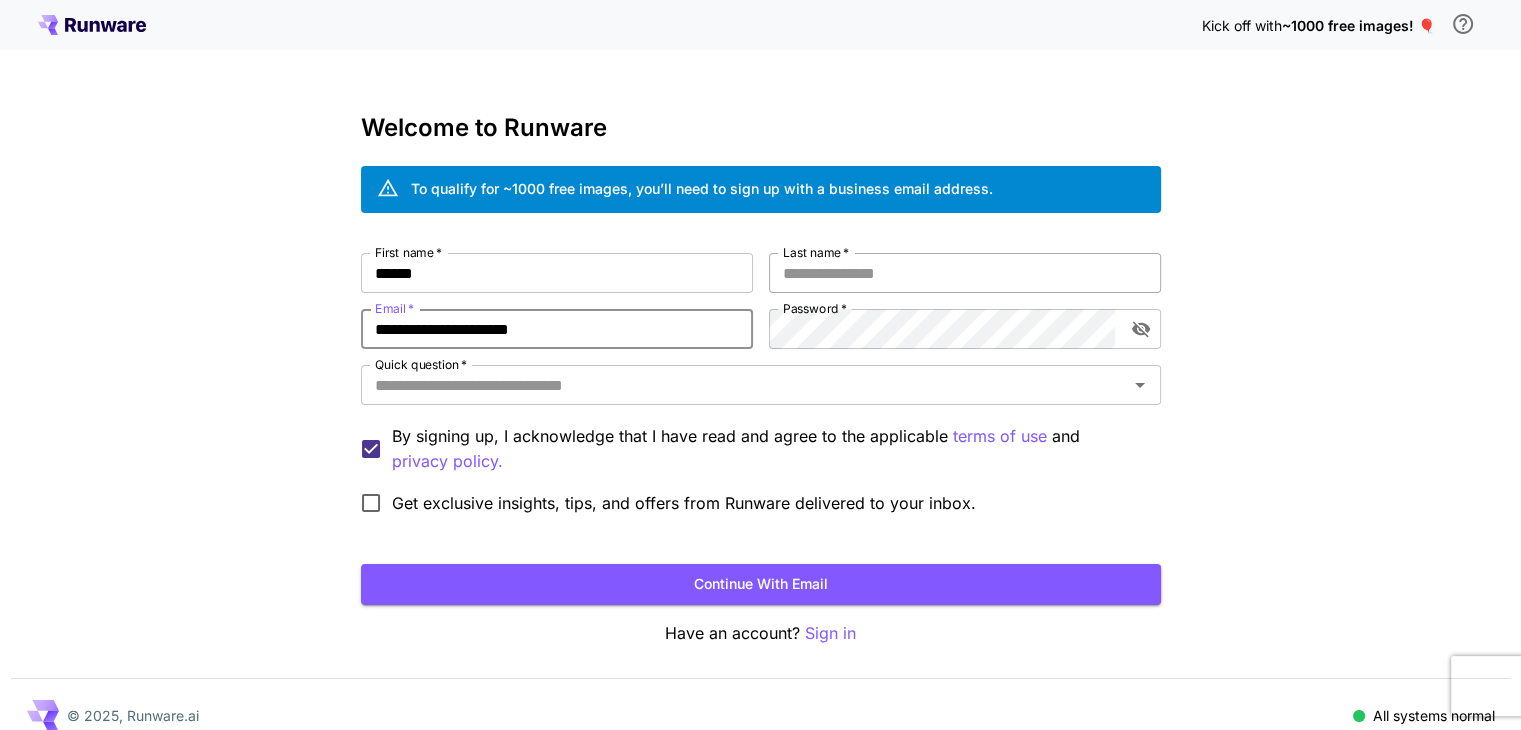 click on "Last name   *" at bounding box center [965, 273] 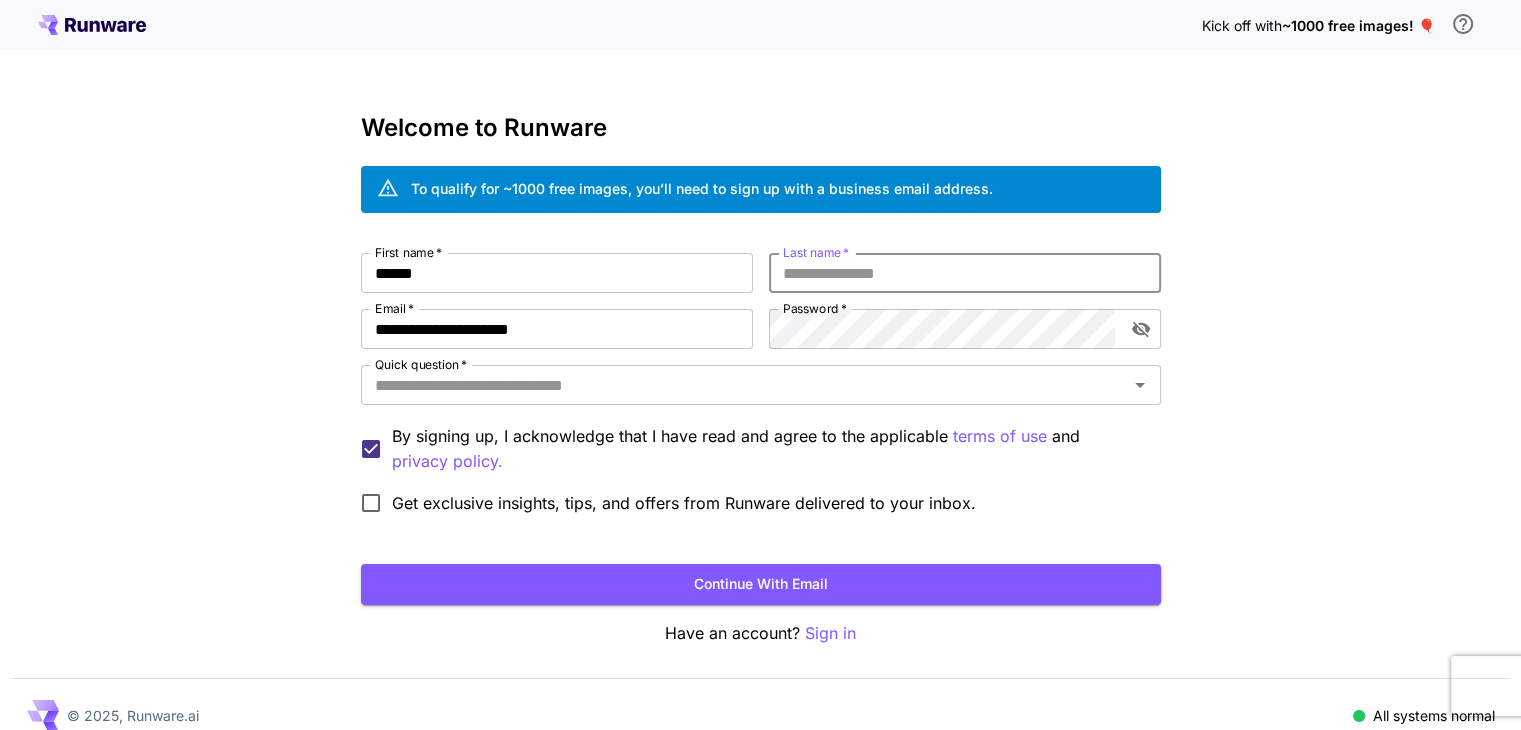 paste on "*******" 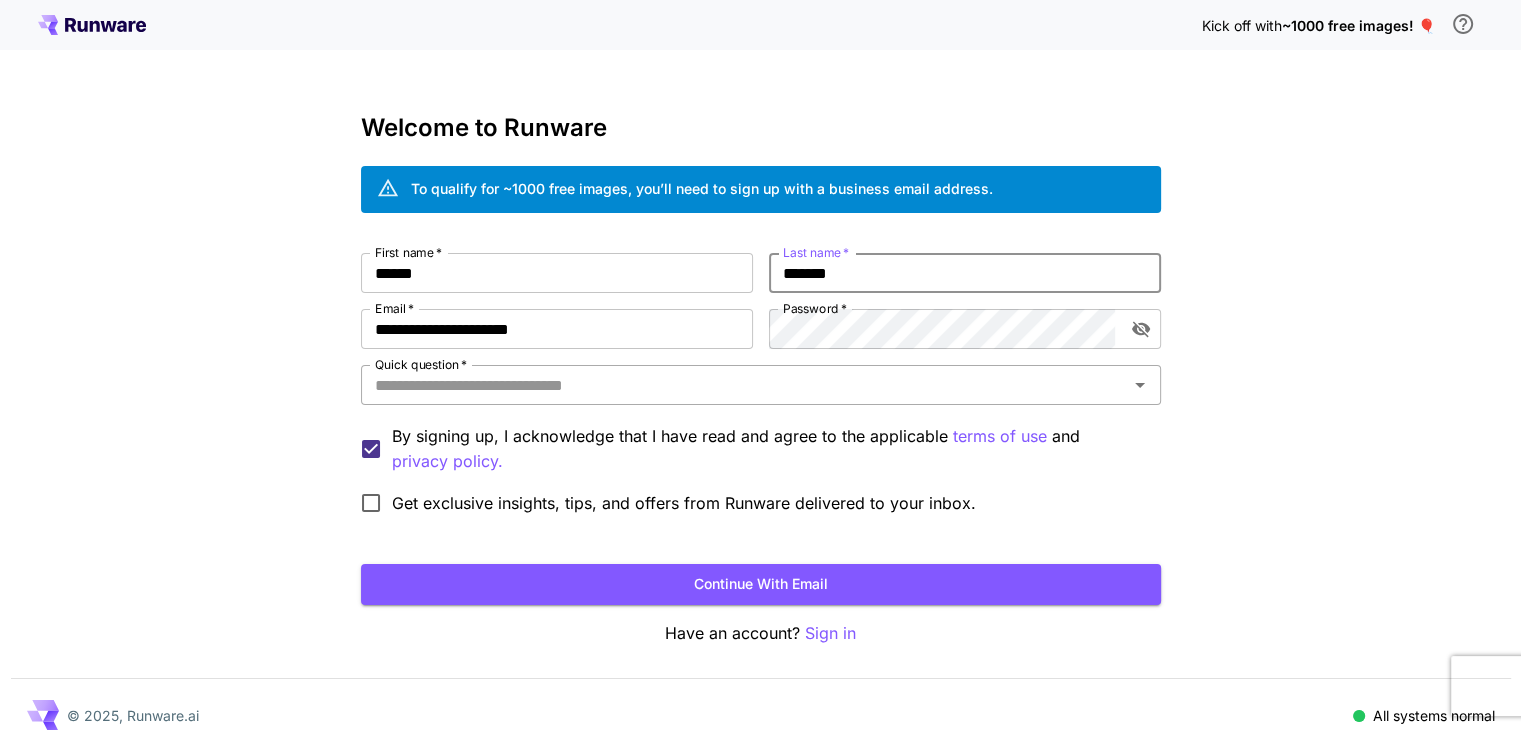 type on "*******" 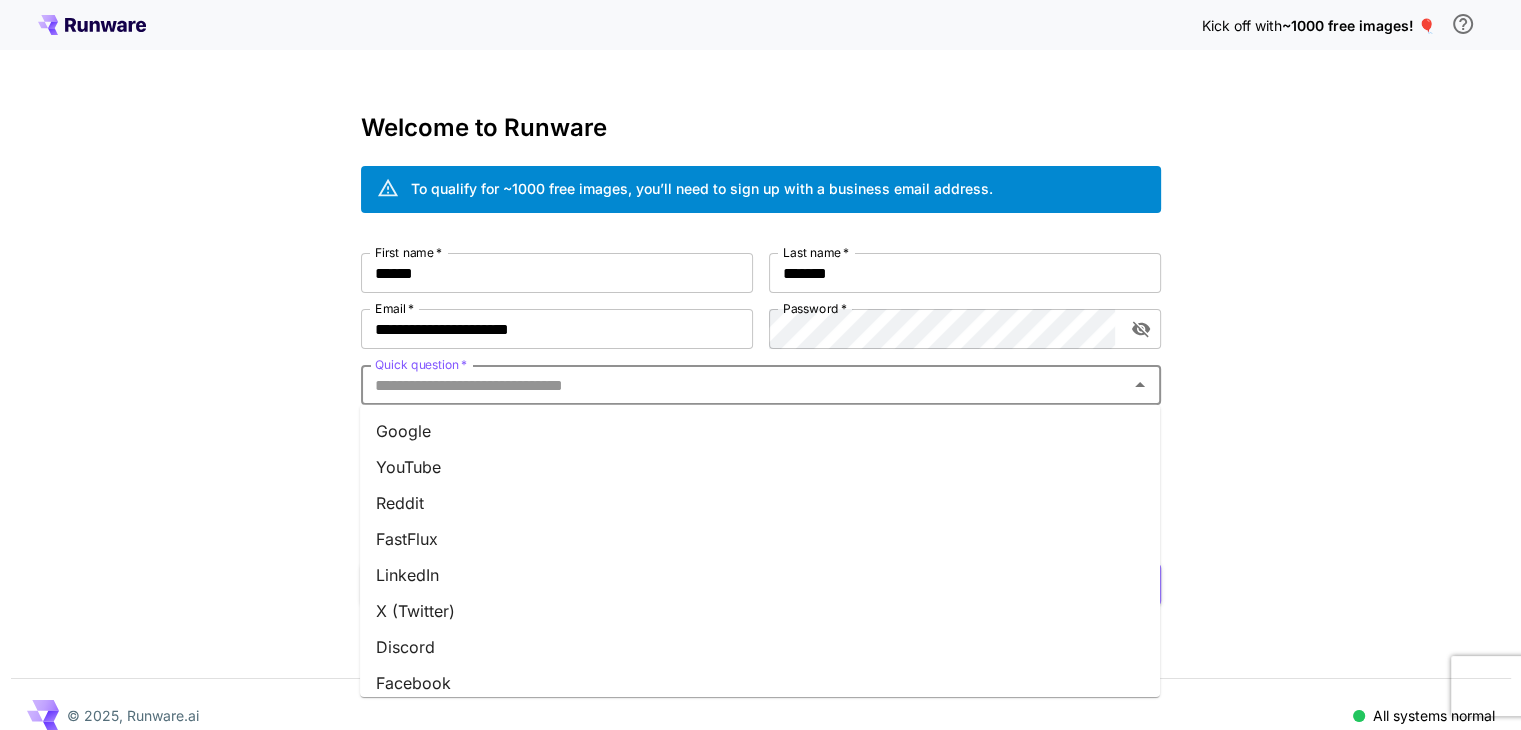 click on "Quick question   *" at bounding box center (744, 385) 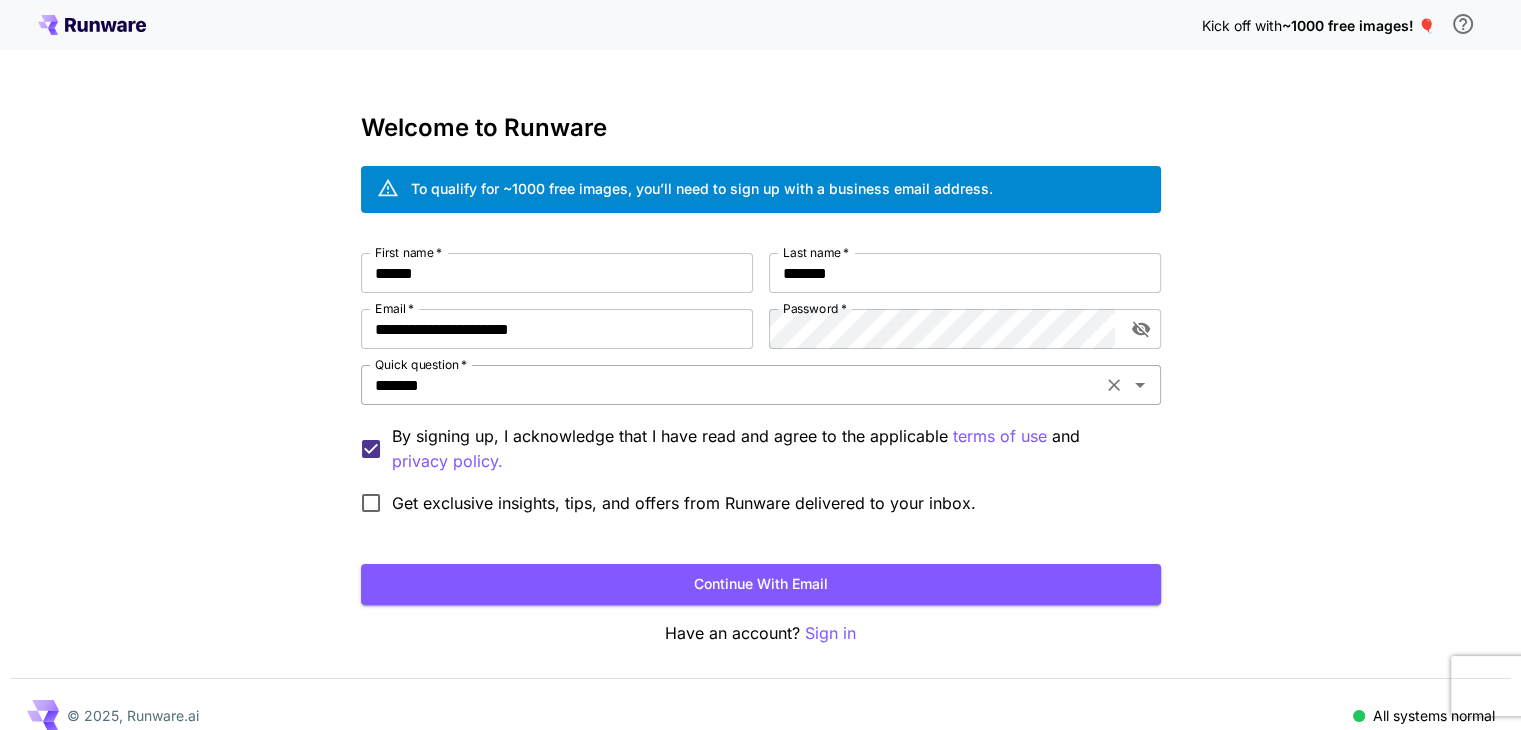 scroll, scrollTop: 22, scrollLeft: 0, axis: vertical 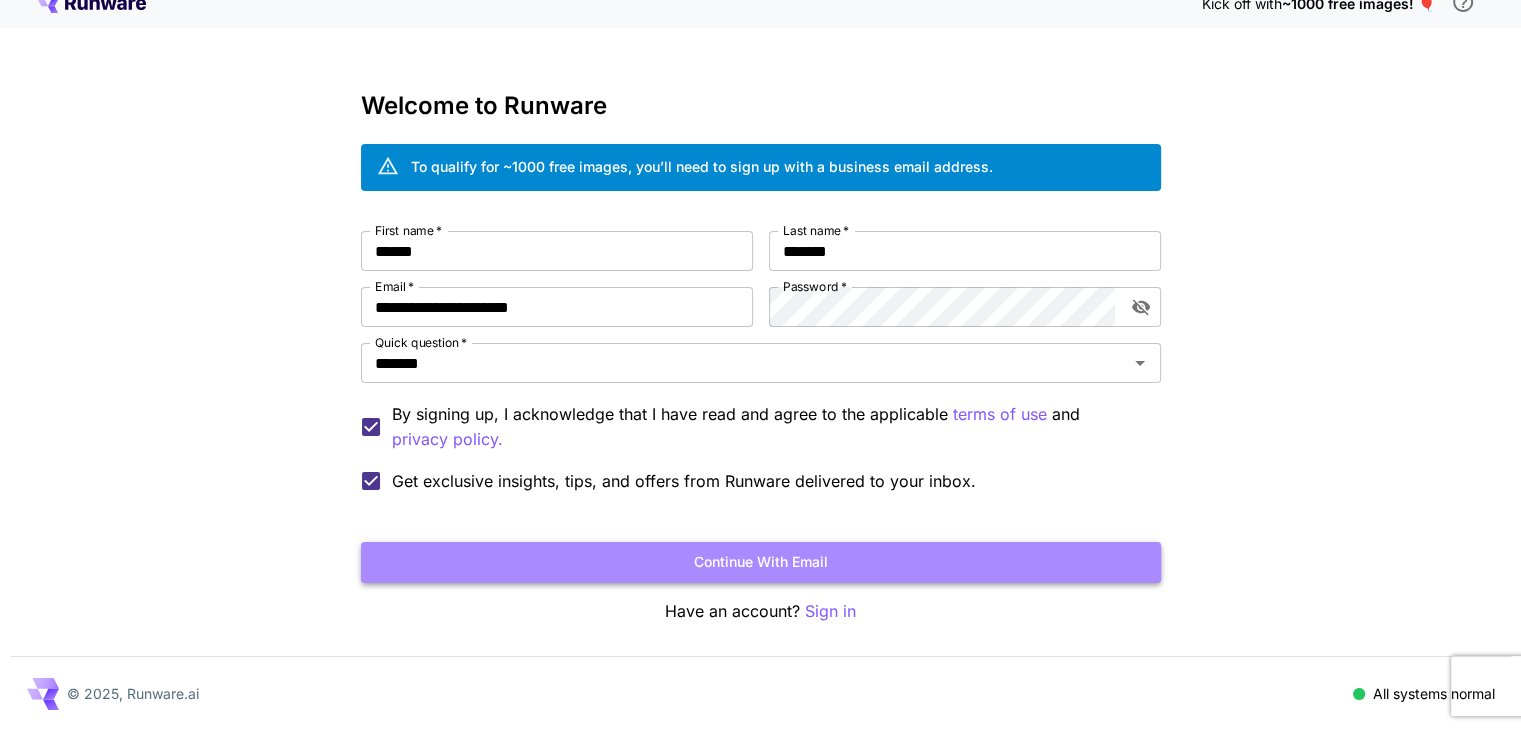 click on "Continue with email" at bounding box center (761, 562) 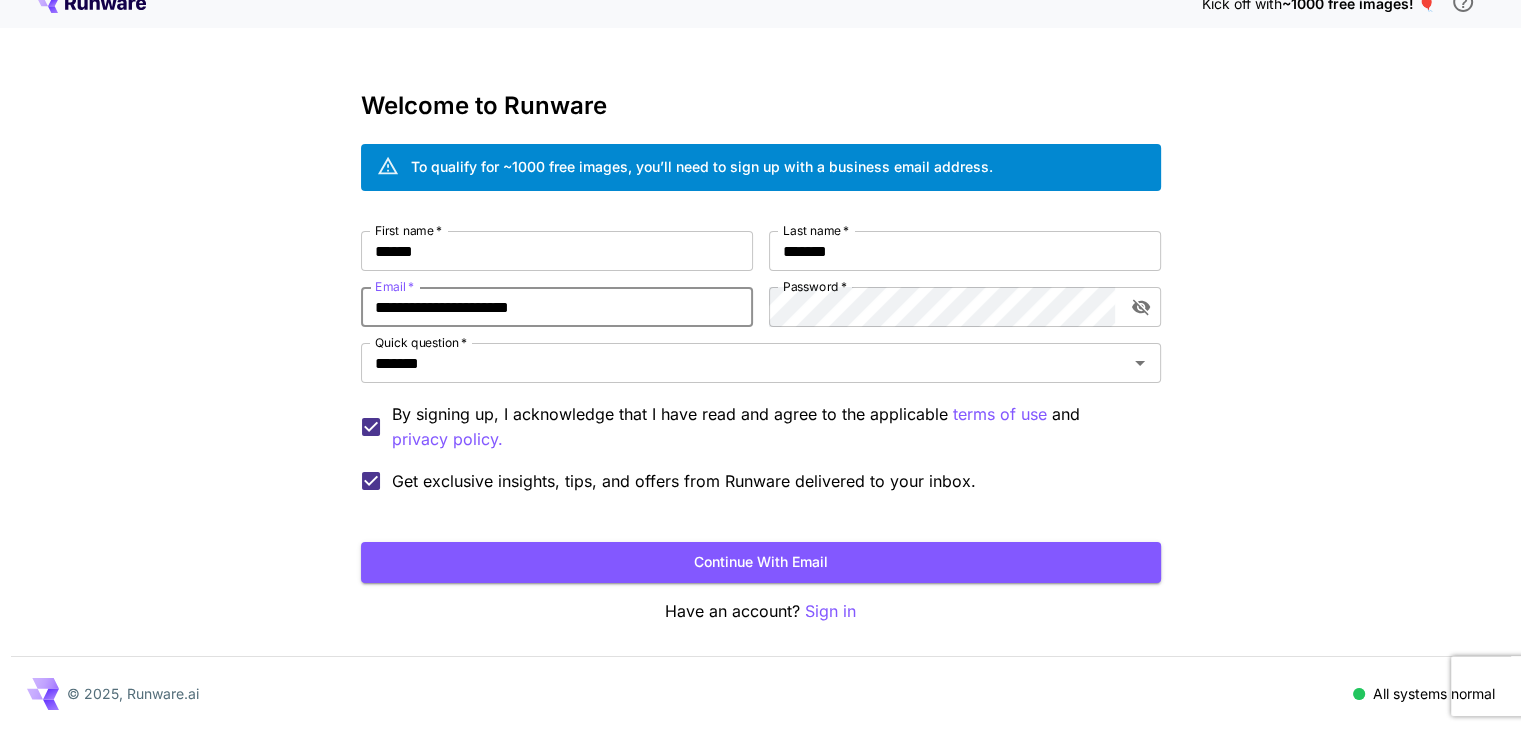 drag, startPoint x: 454, startPoint y: 293, endPoint x: 328, endPoint y: 305, distance: 126.57014 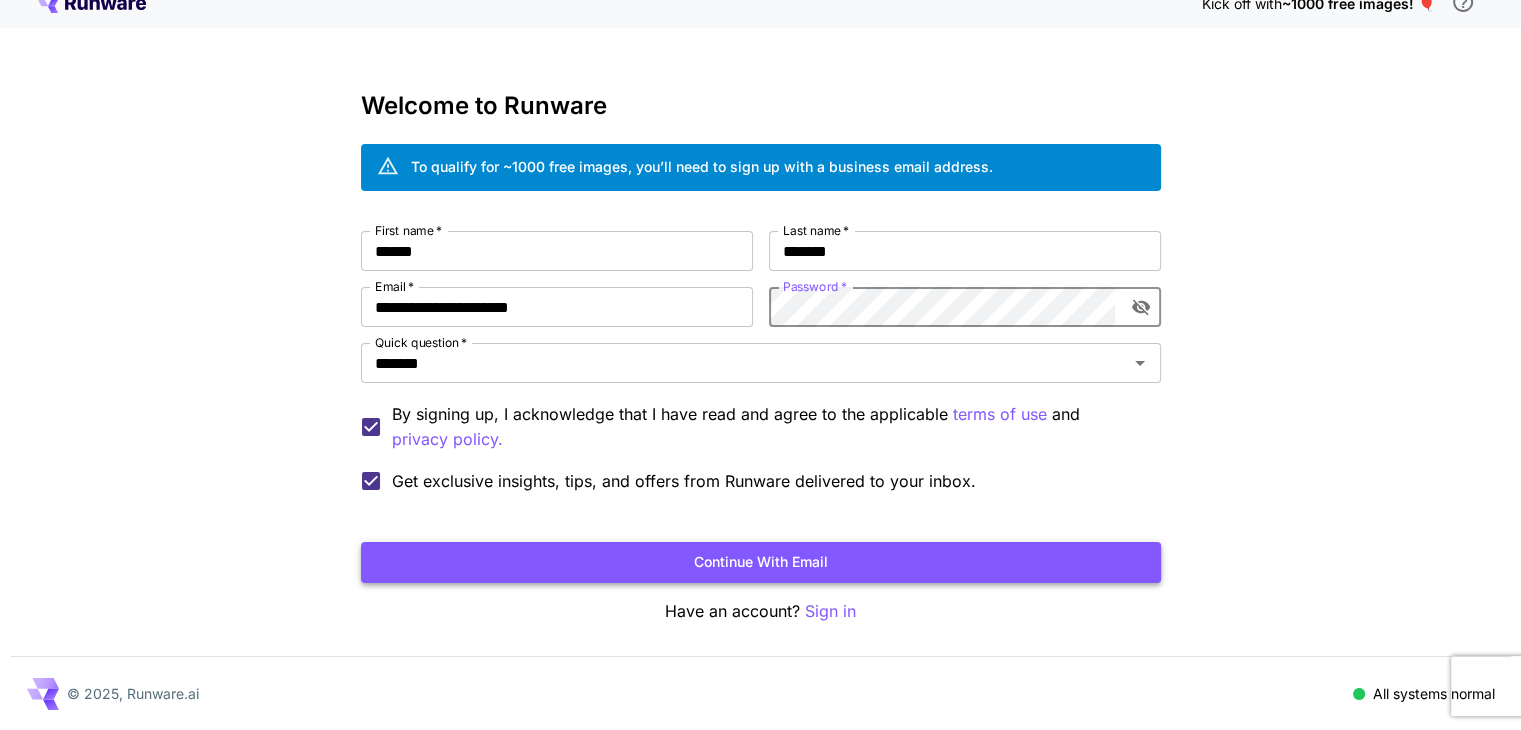click on "Continue with email" at bounding box center [761, 562] 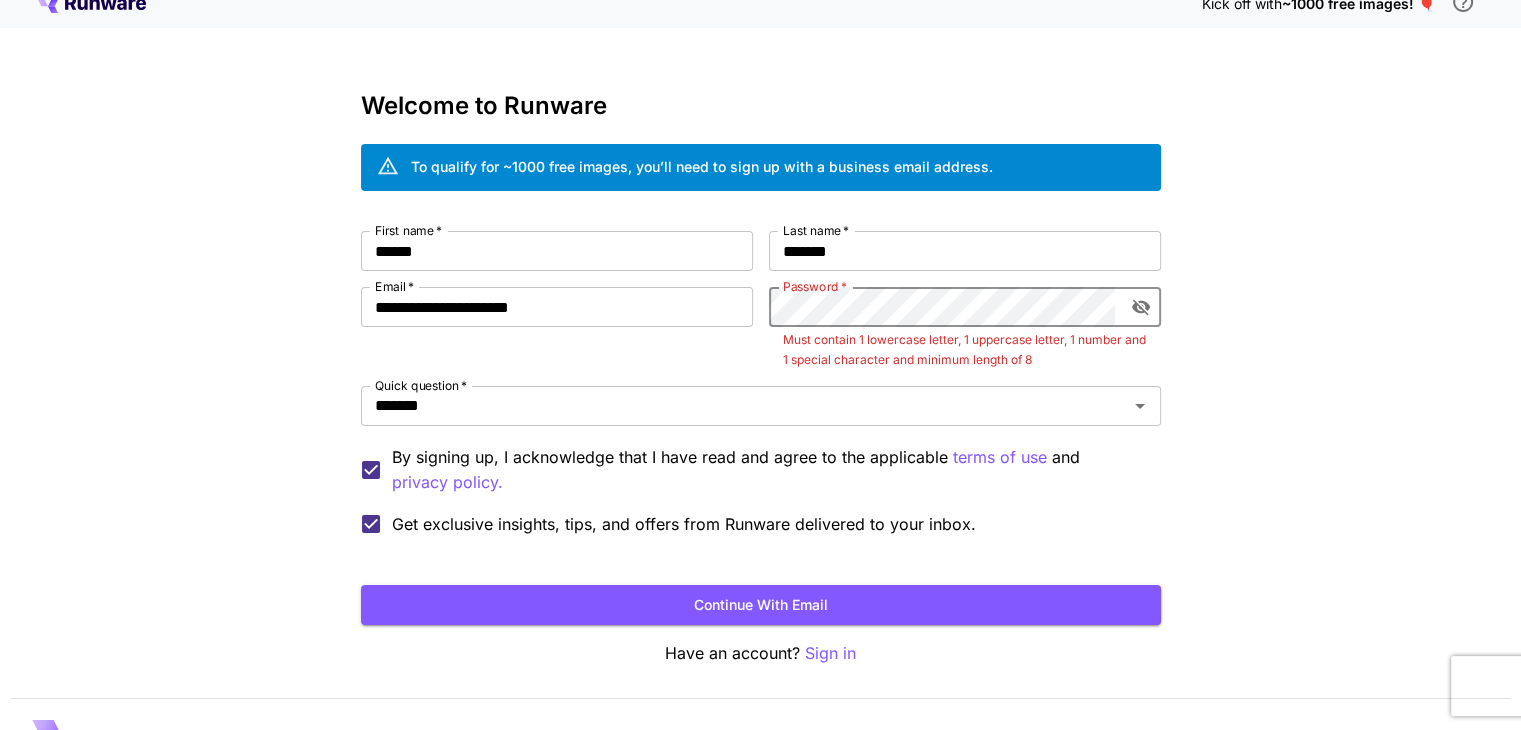 click 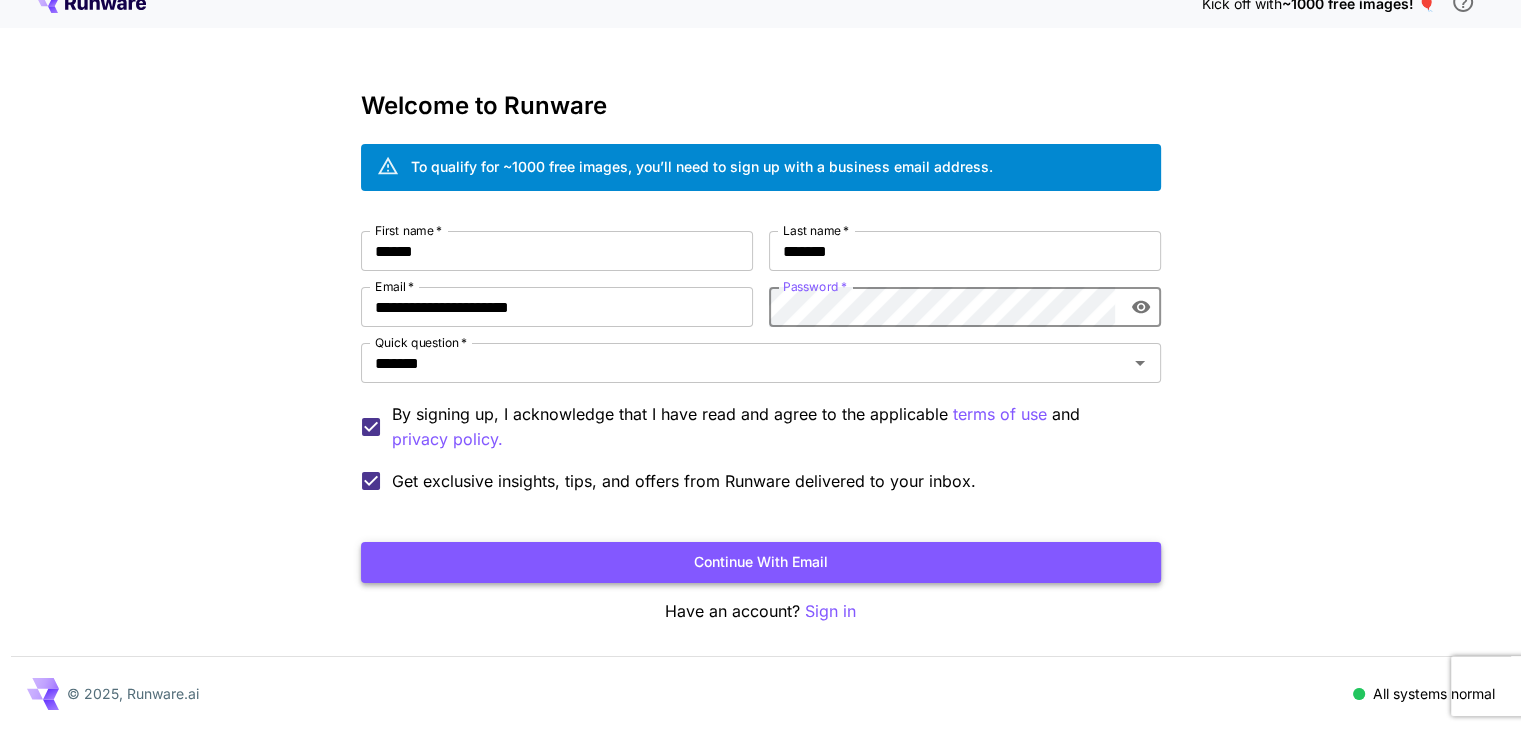 click on "Continue with email" at bounding box center (761, 562) 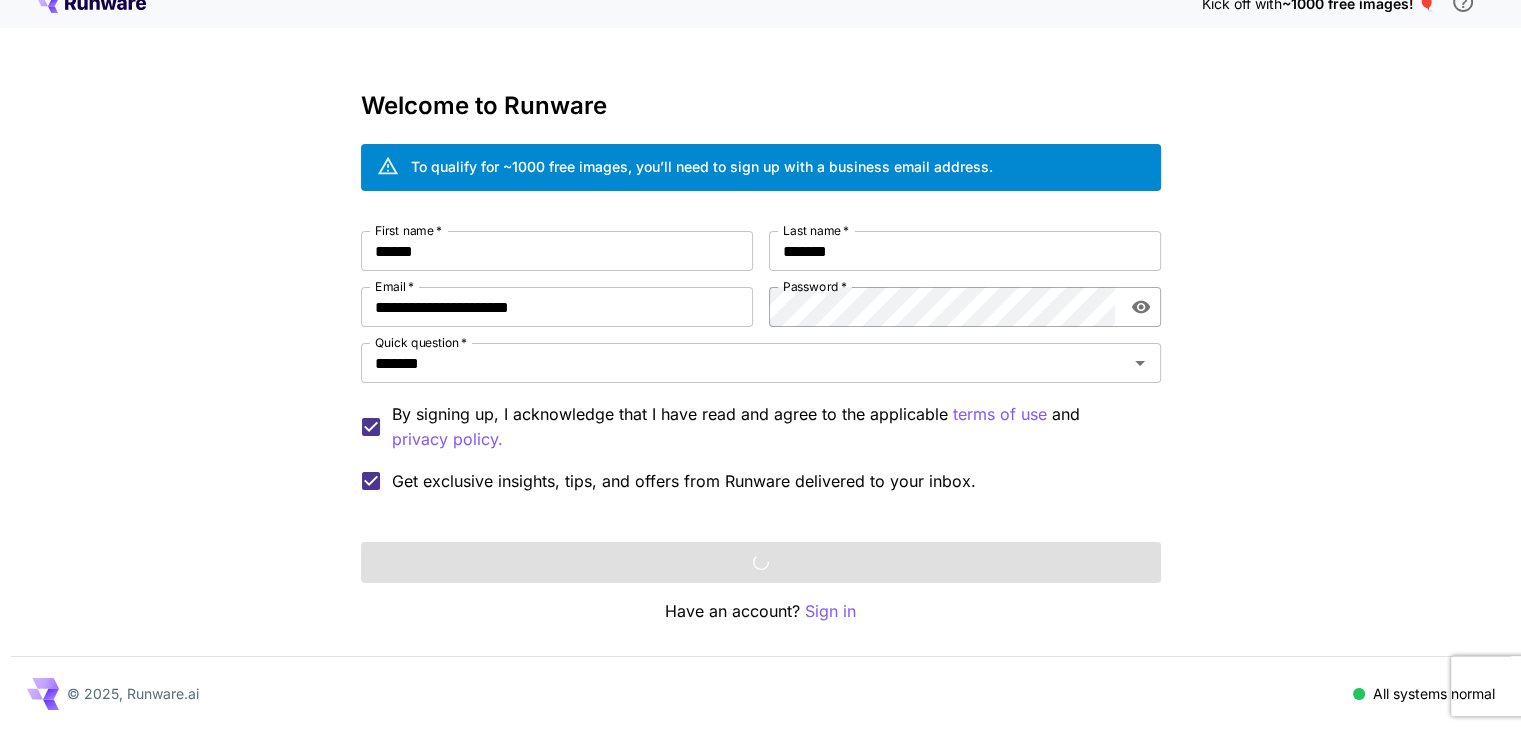 click 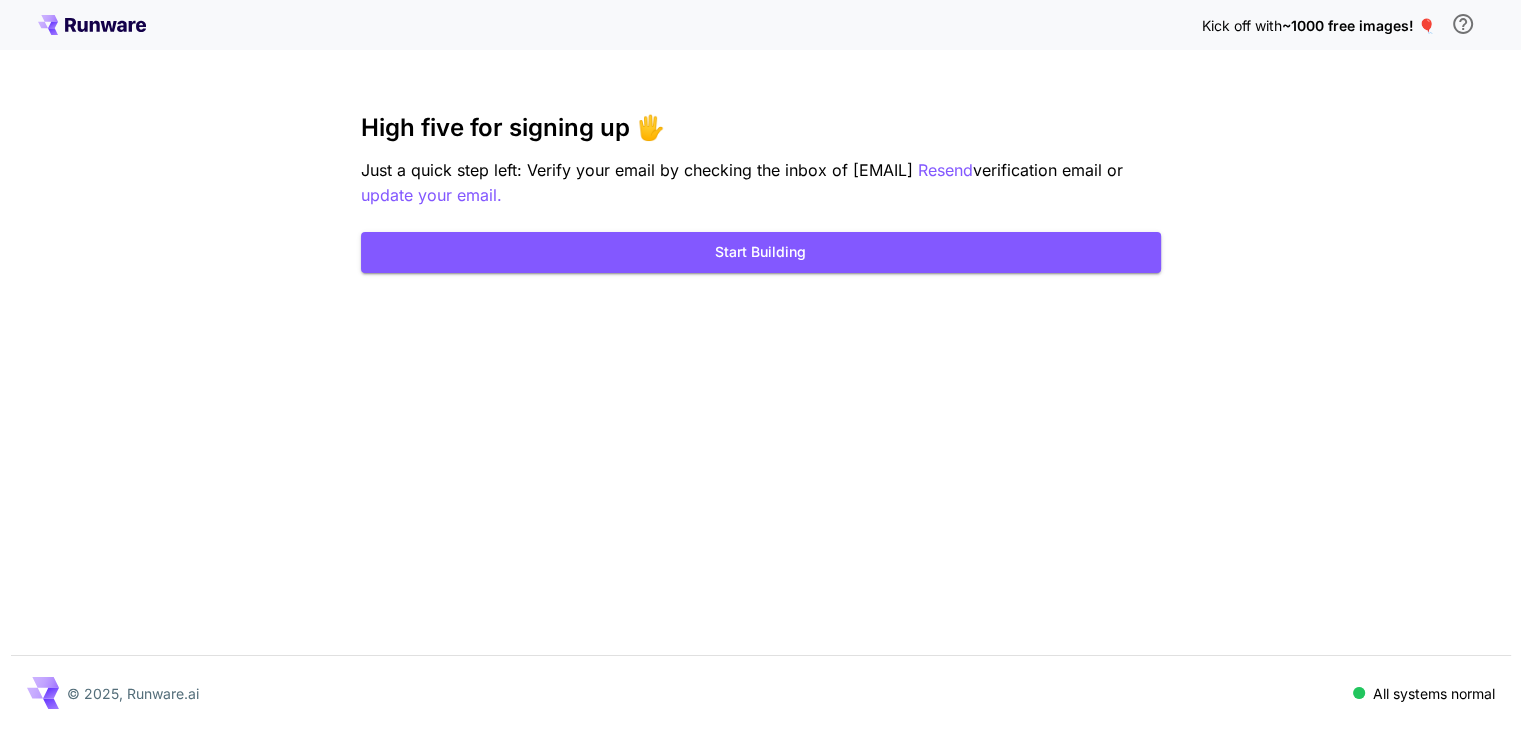 scroll, scrollTop: 0, scrollLeft: 0, axis: both 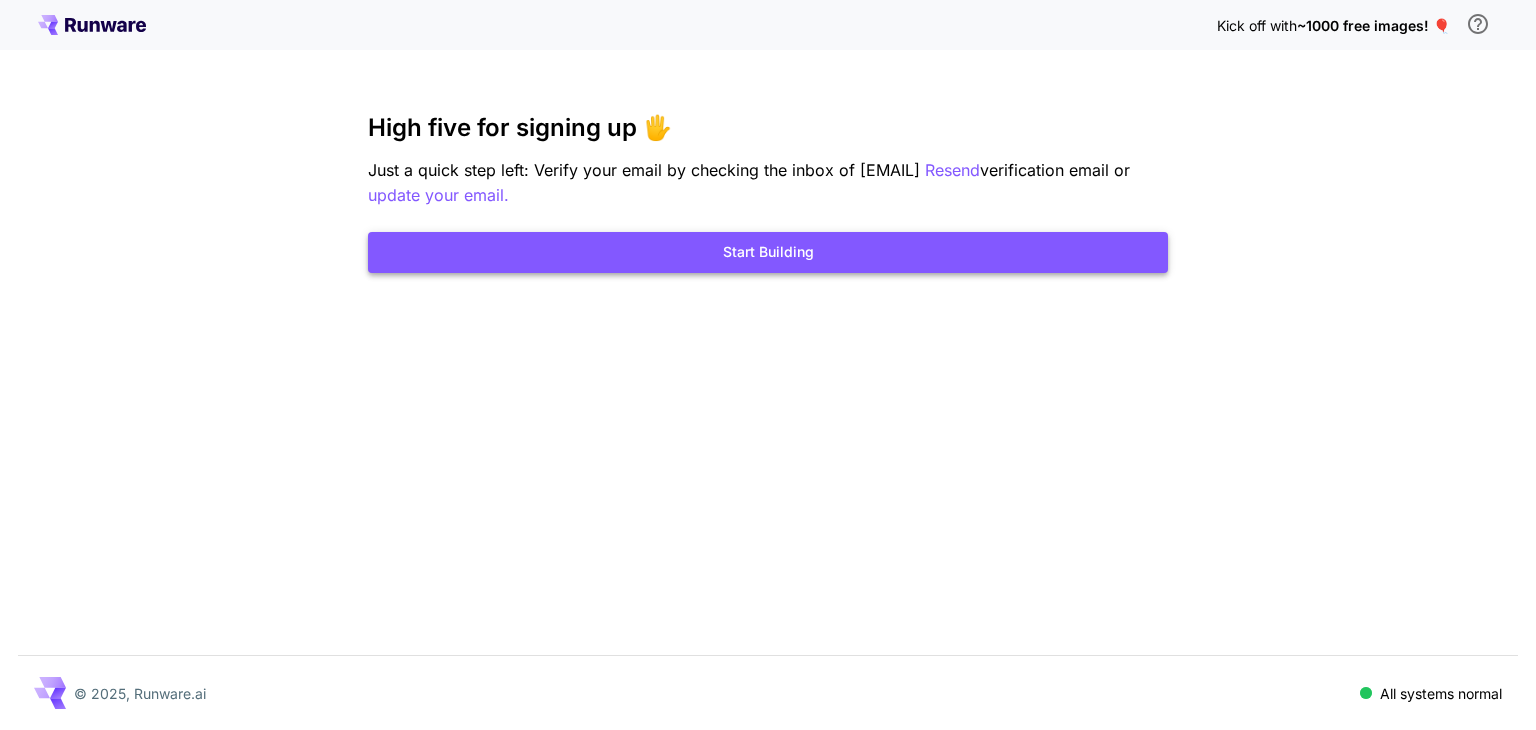 click on "Start Building" at bounding box center (768, 252) 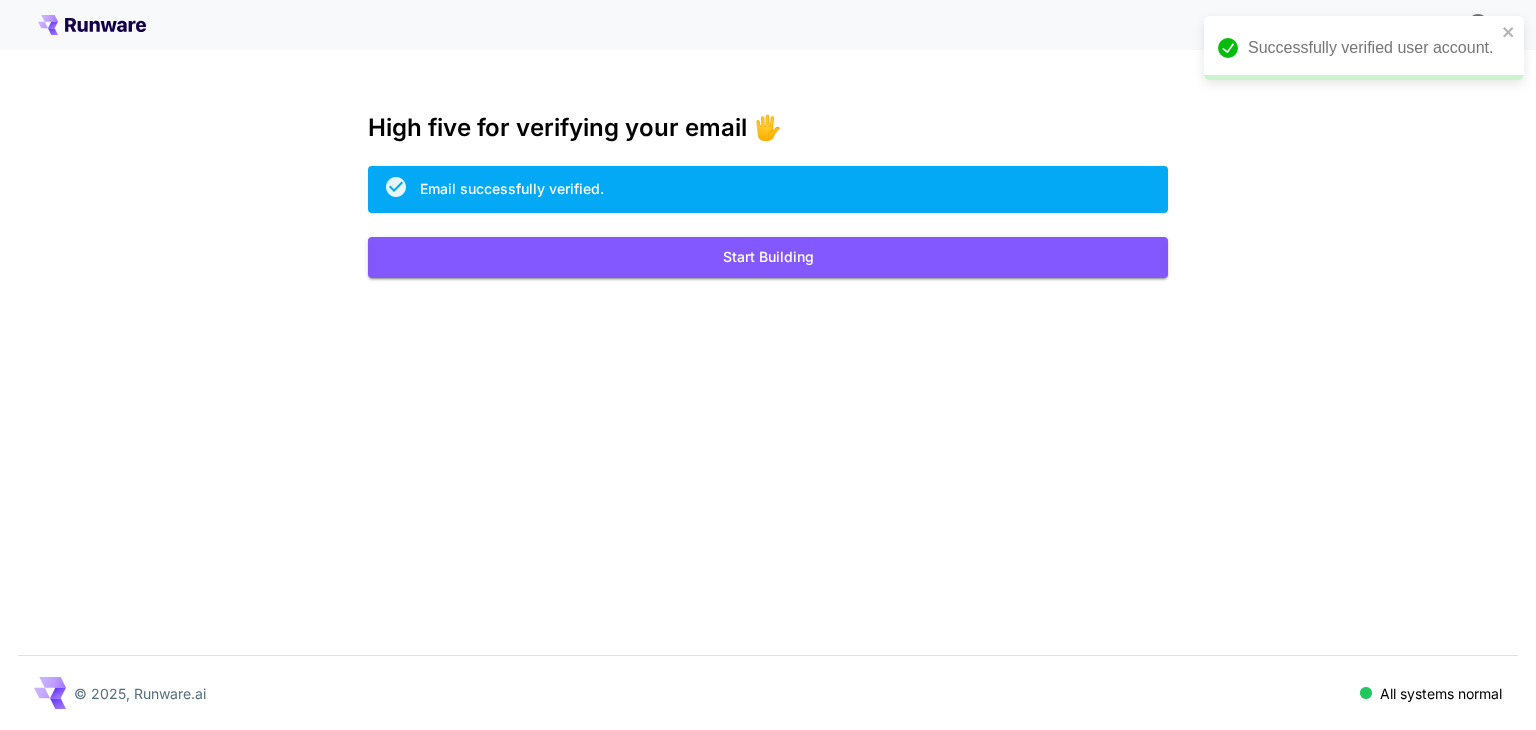 scroll, scrollTop: 0, scrollLeft: 0, axis: both 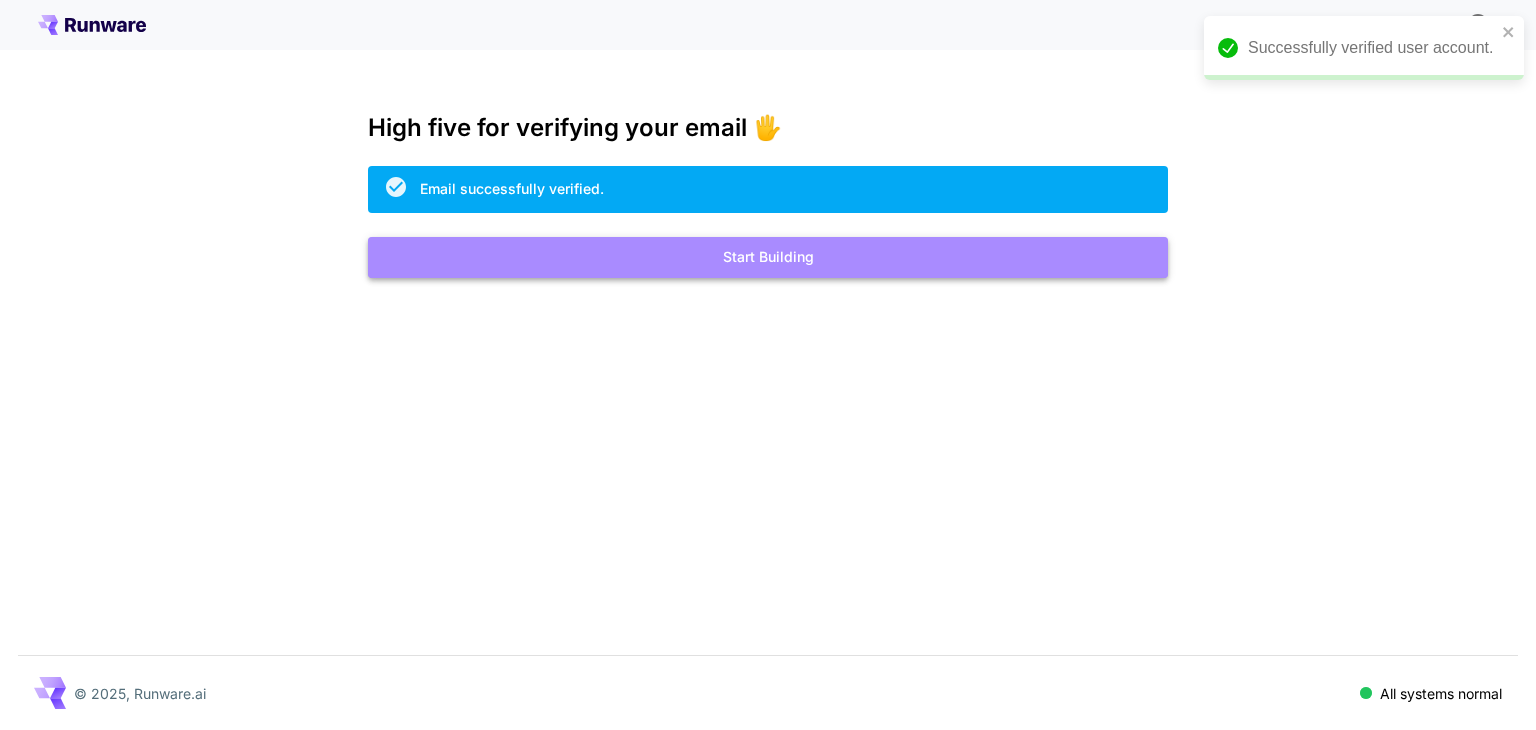 click on "Start Building" at bounding box center (768, 257) 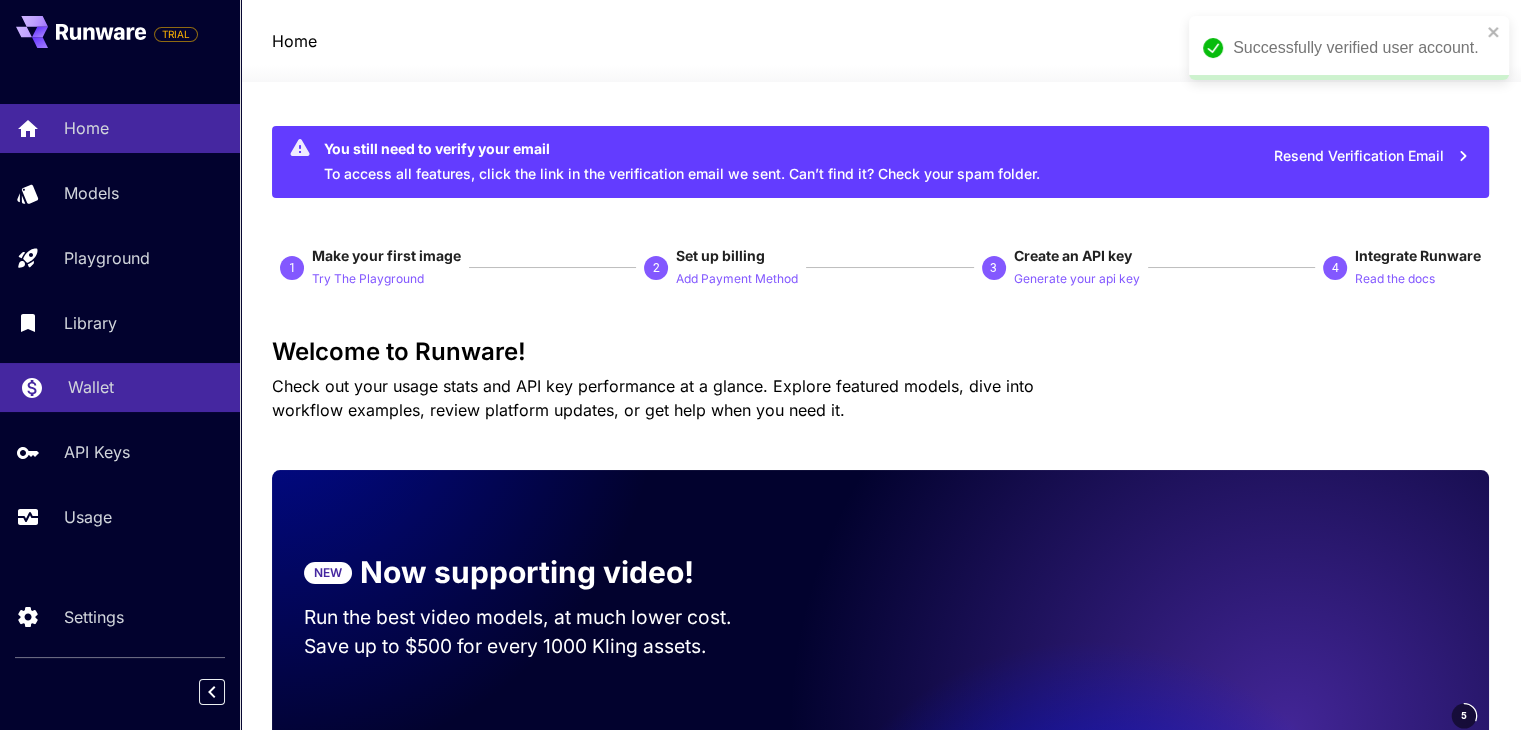 click on "Wallet" at bounding box center [146, 387] 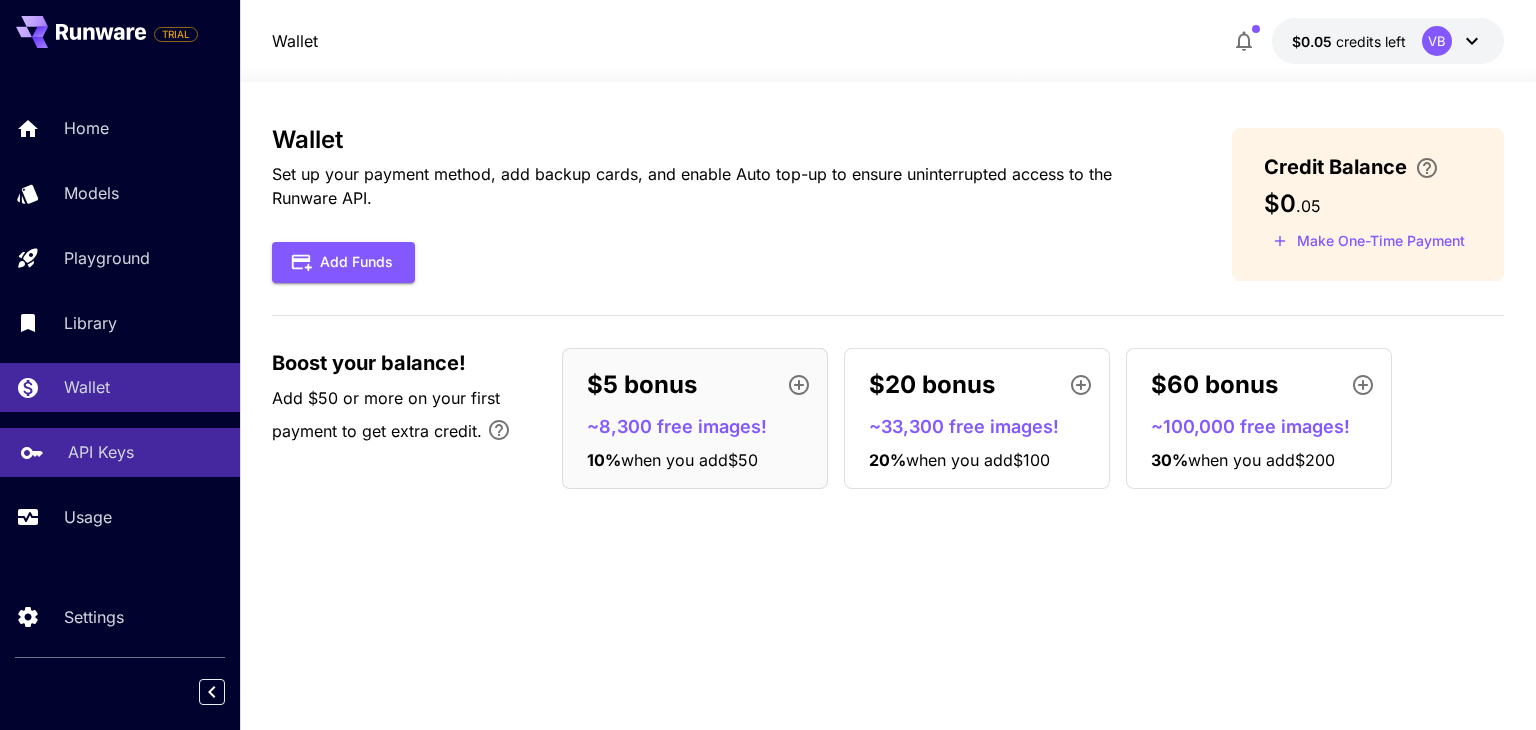 click on "API Keys" at bounding box center (101, 452) 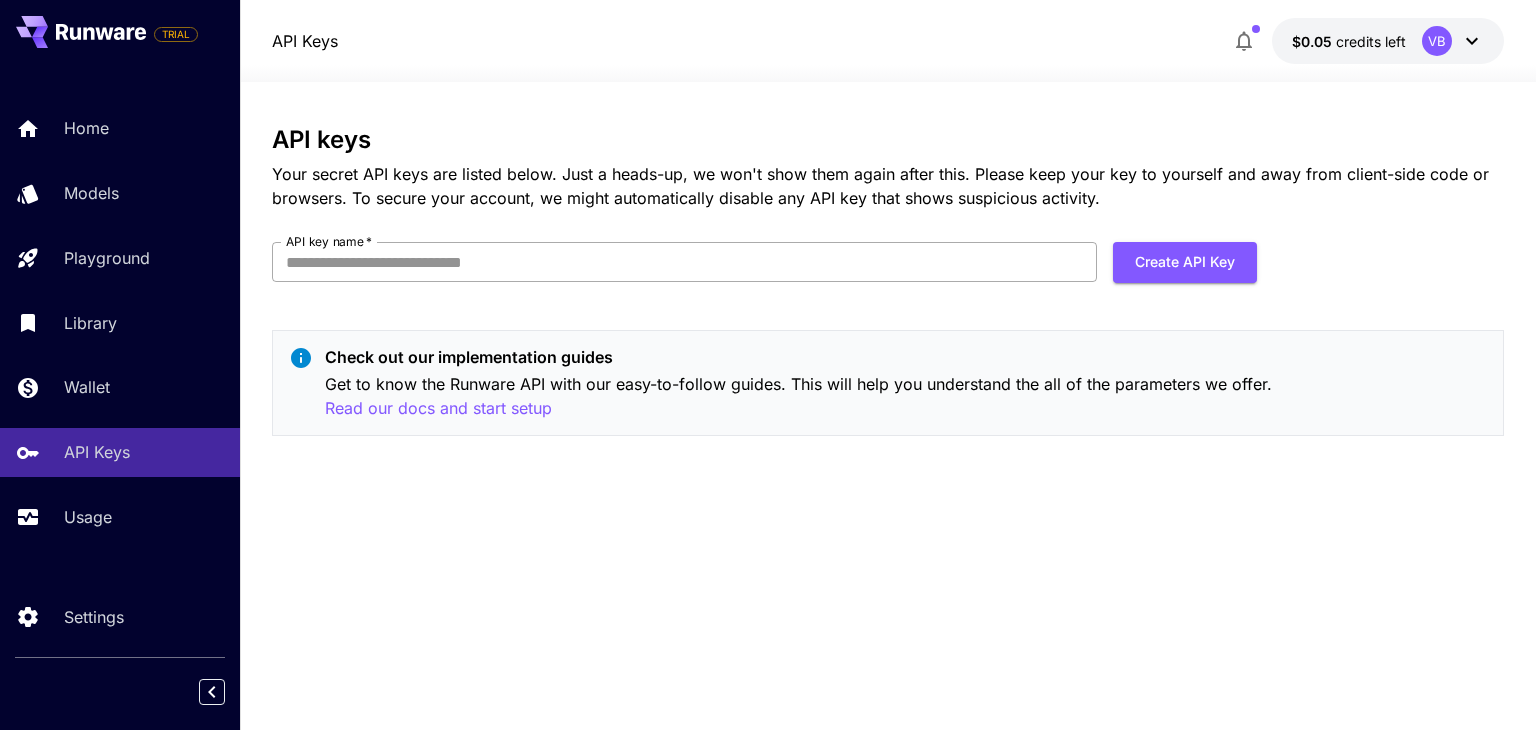 click on "API key name   *" at bounding box center (684, 262) 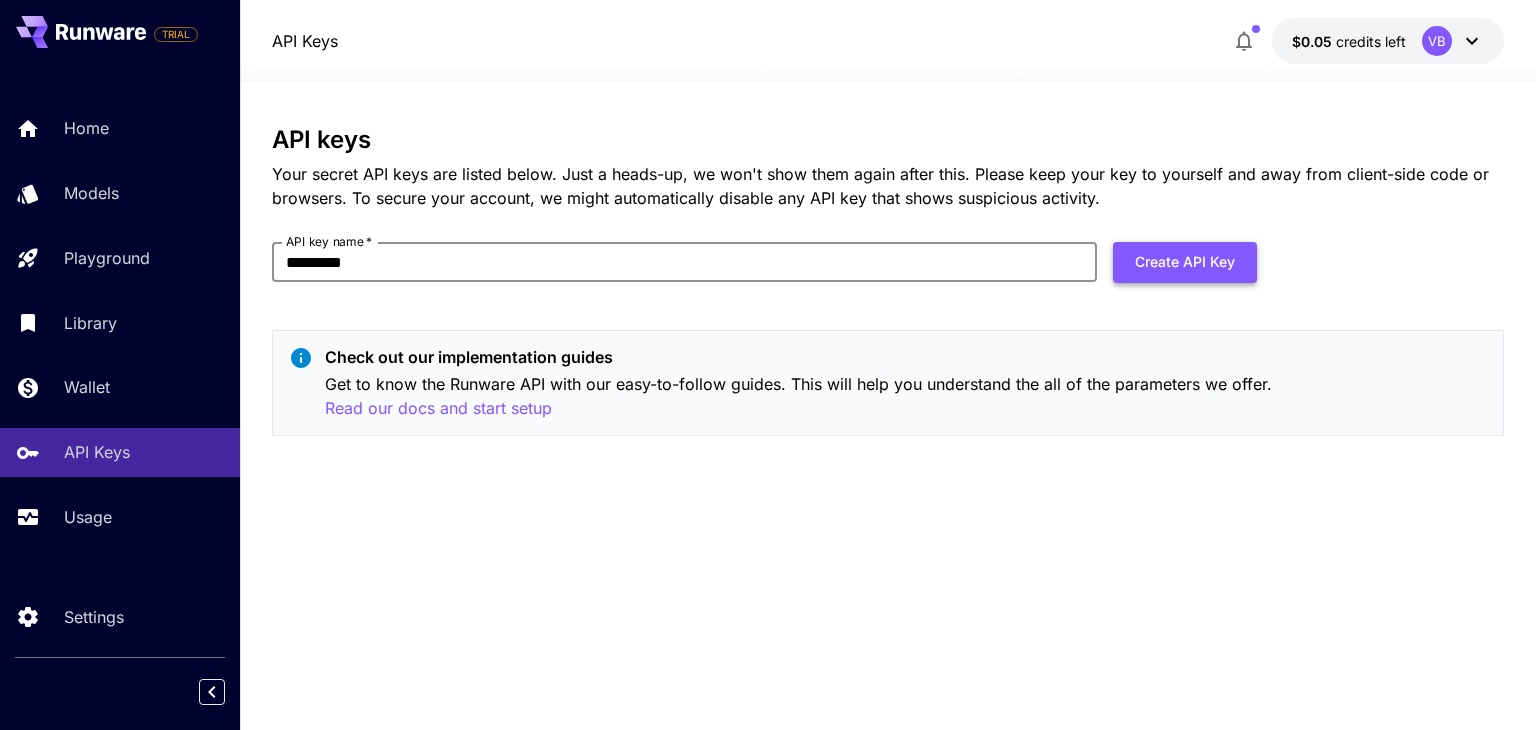 type on "*********" 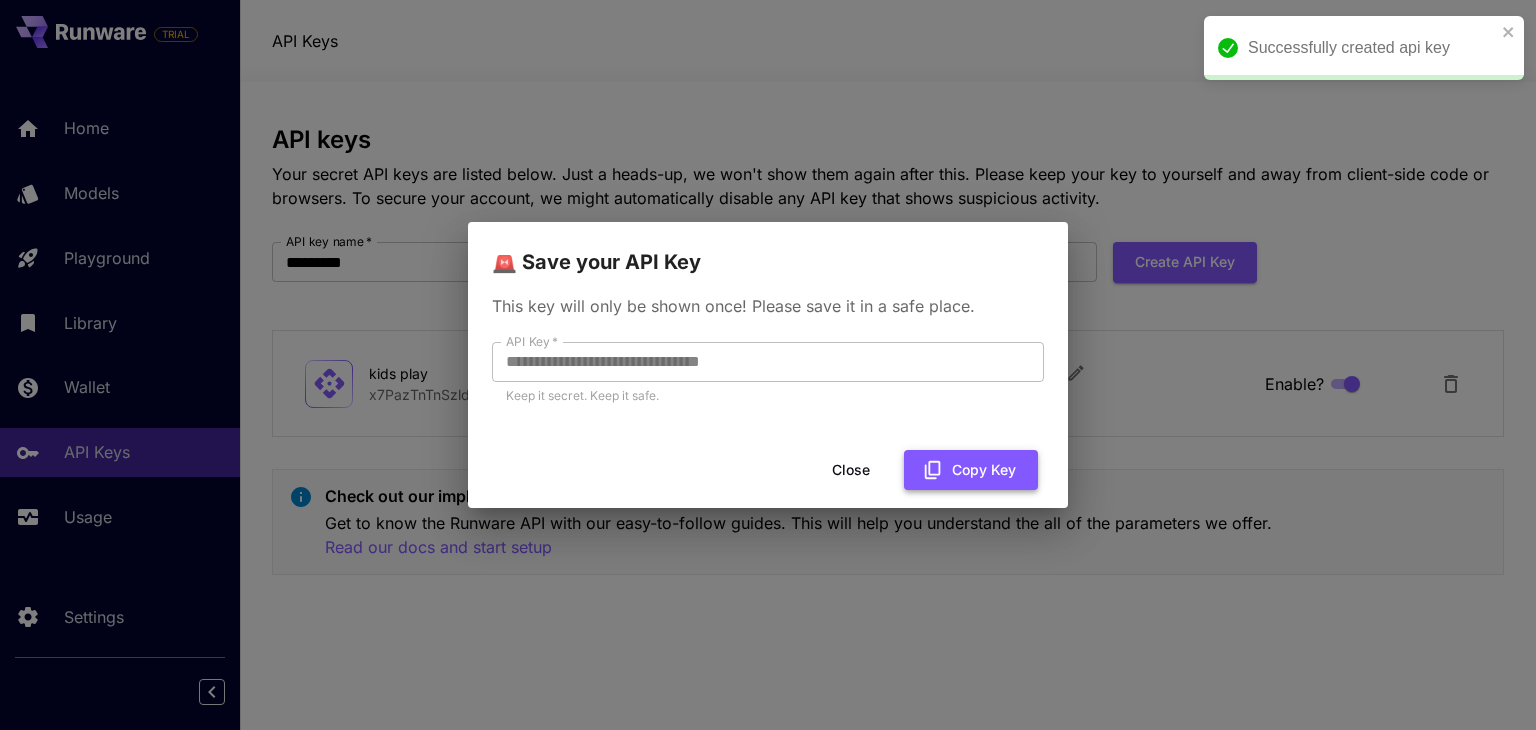 click 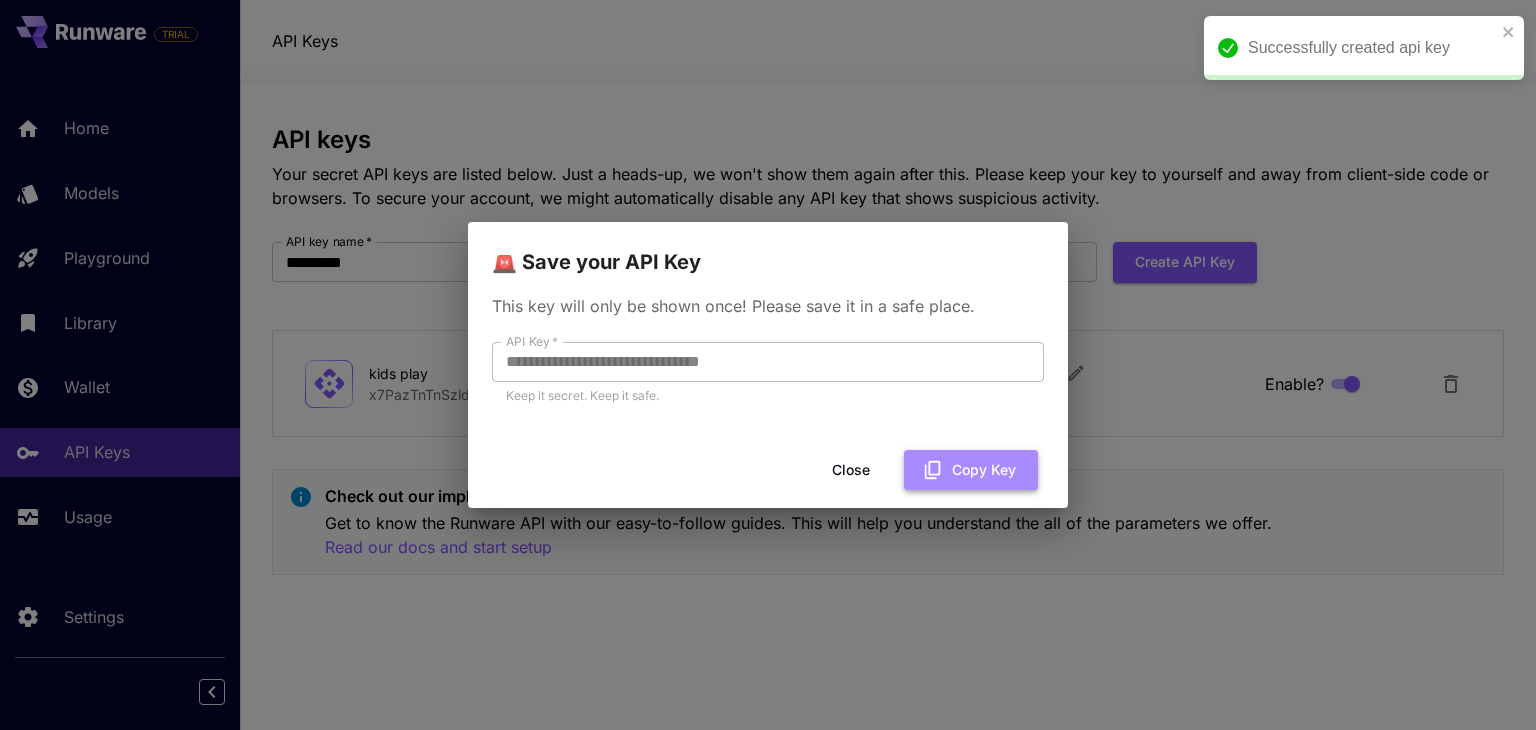 click on "Copy Key" at bounding box center [971, 470] 